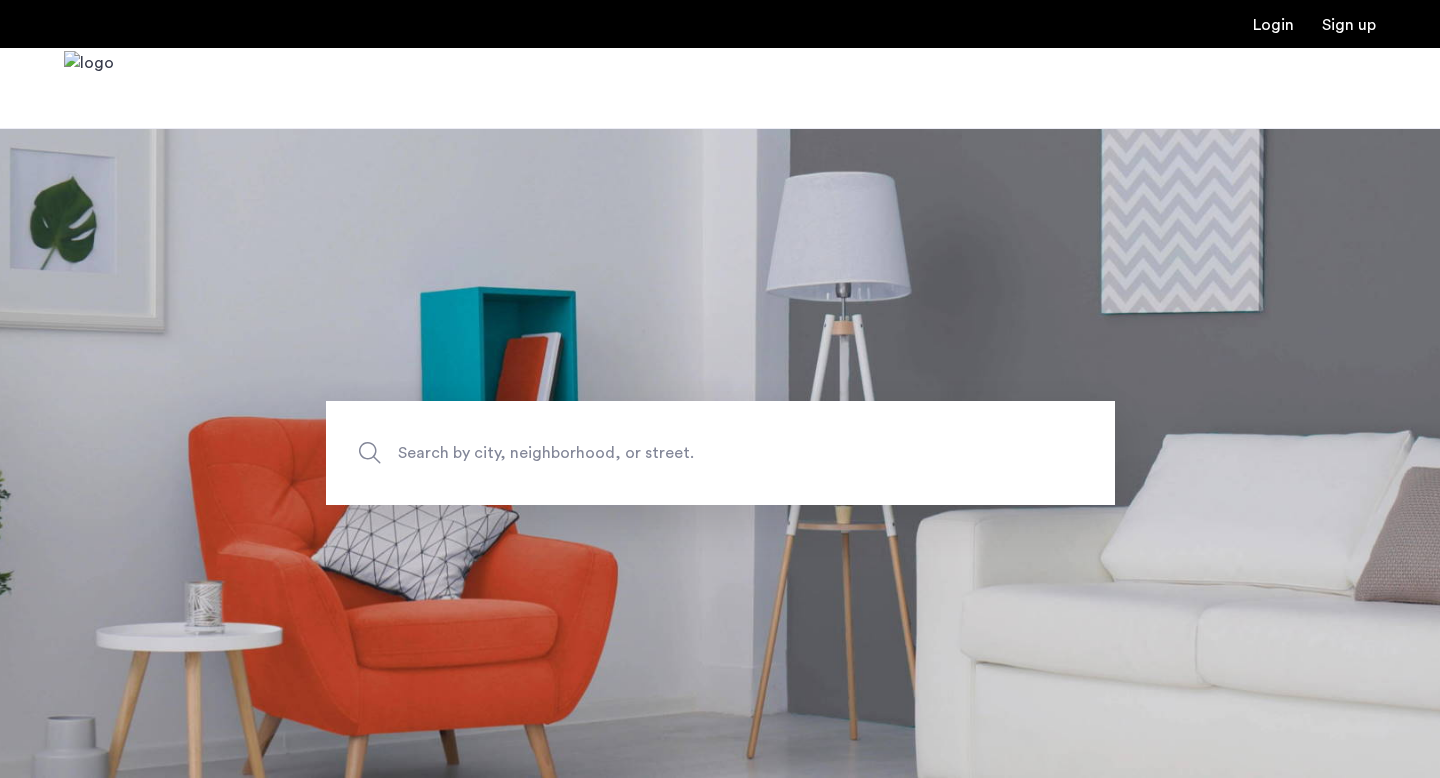 scroll, scrollTop: 0, scrollLeft: 0, axis: both 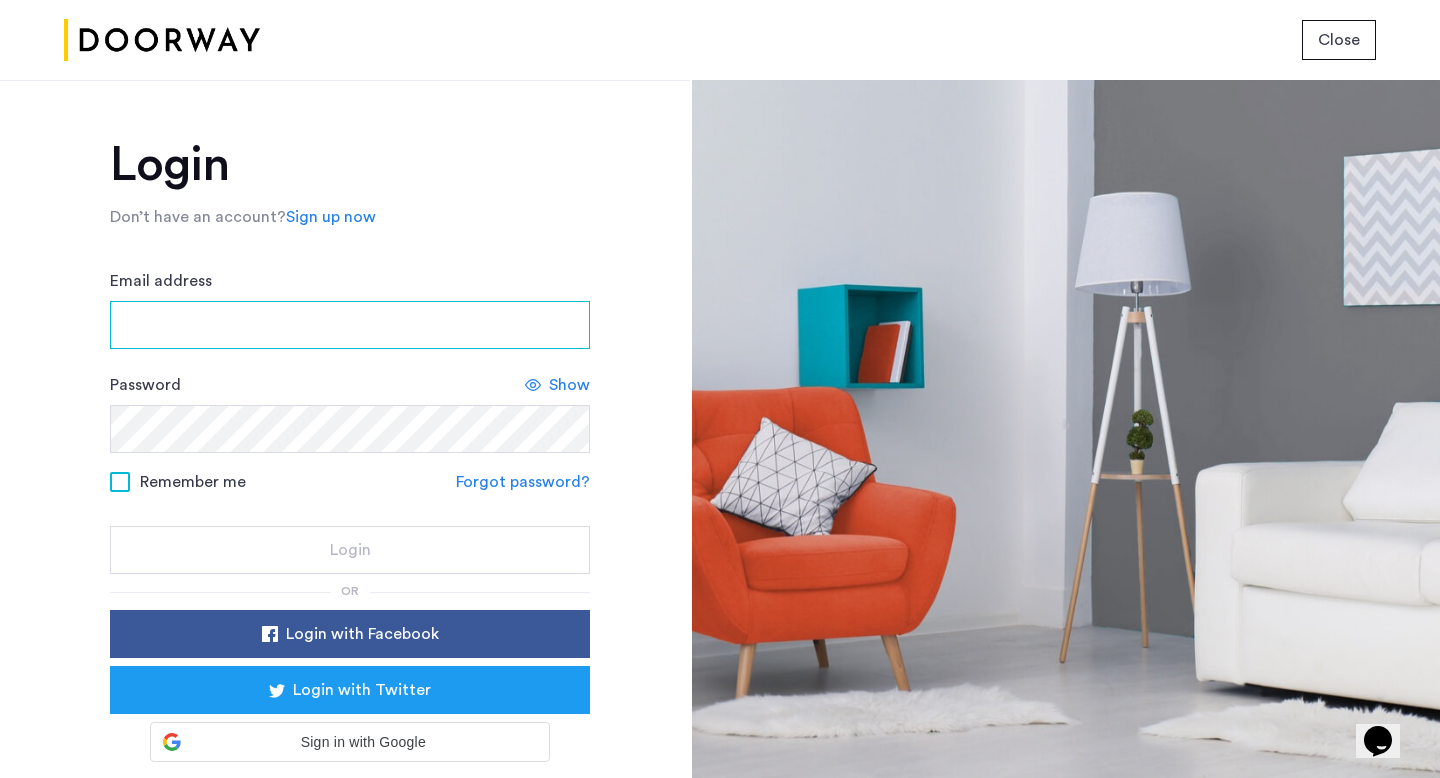 click on "Email address" at bounding box center [350, 325] 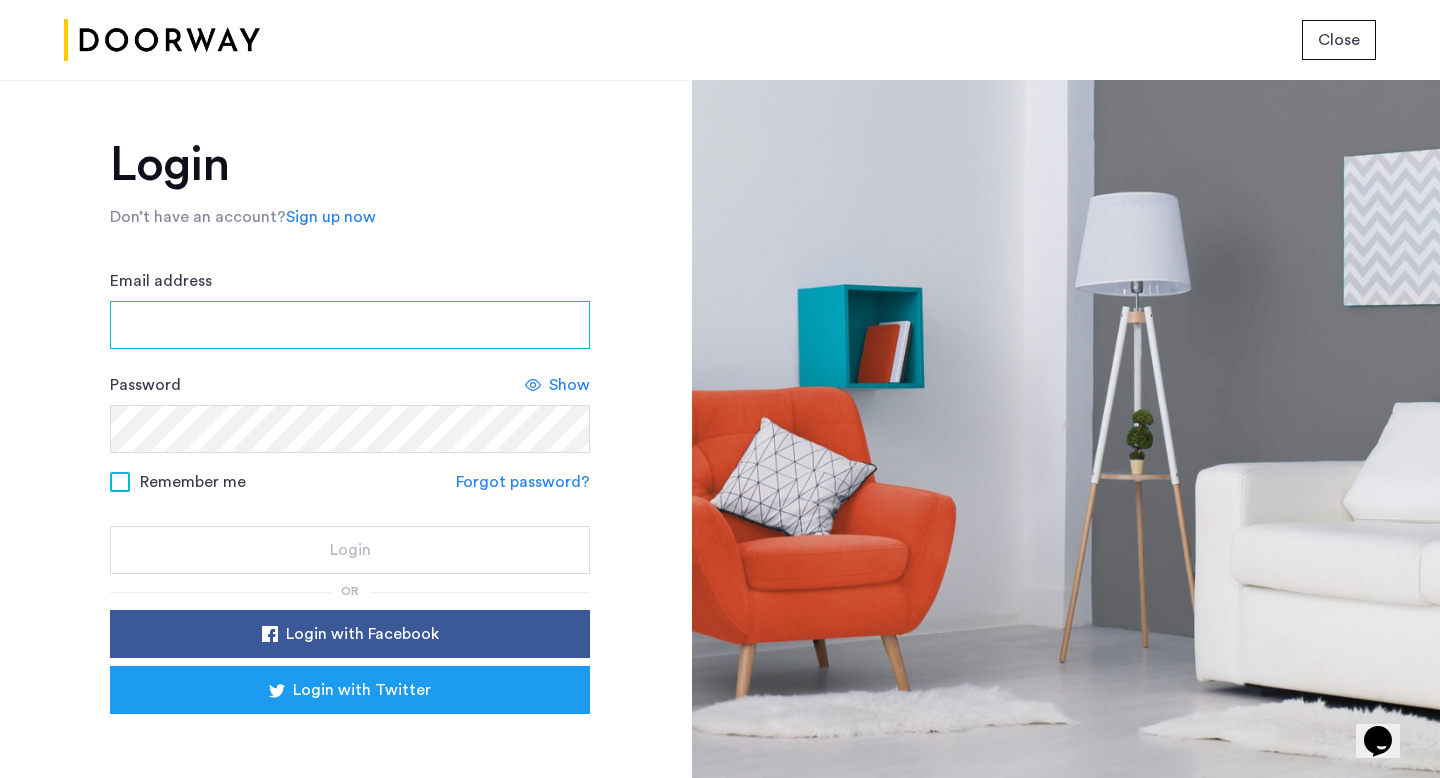type on "**********" 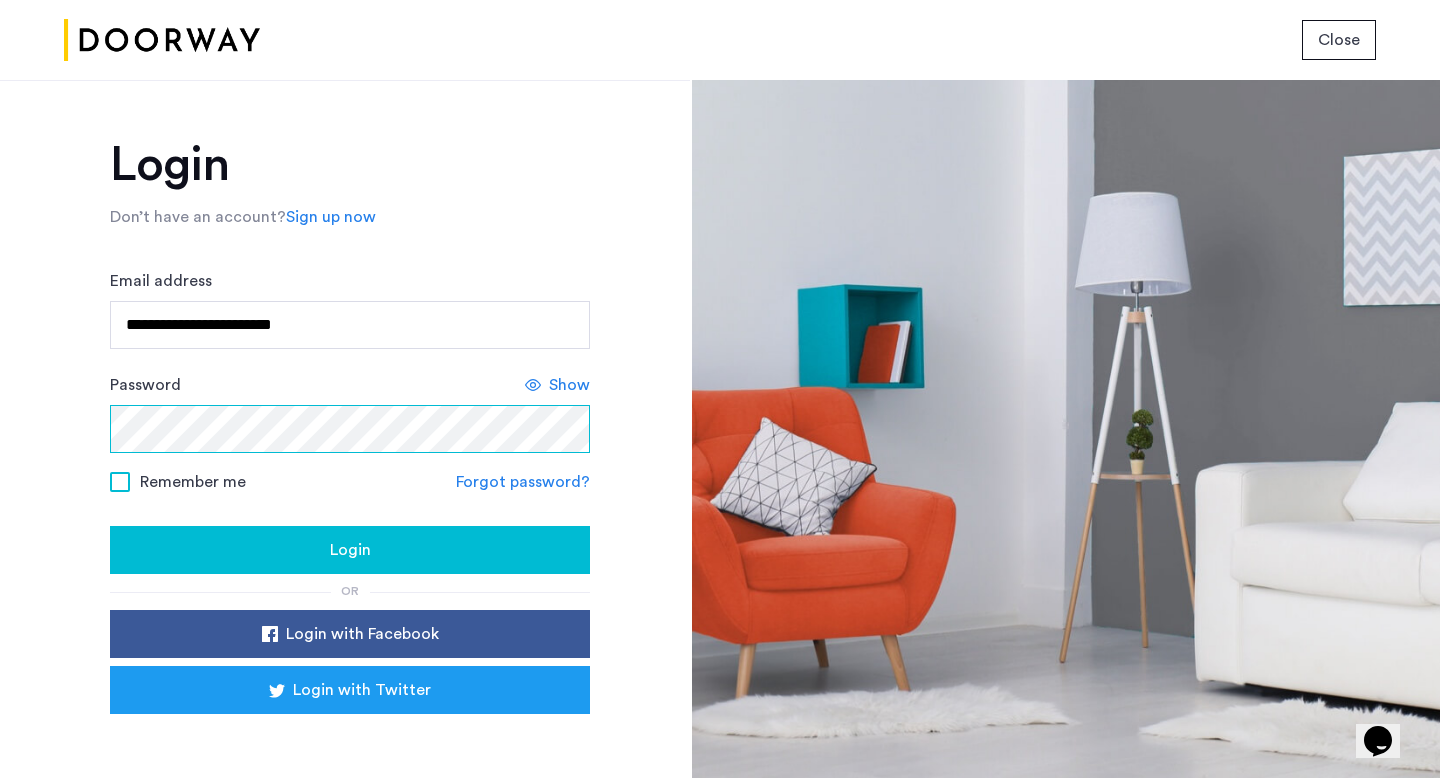 click on "Login" 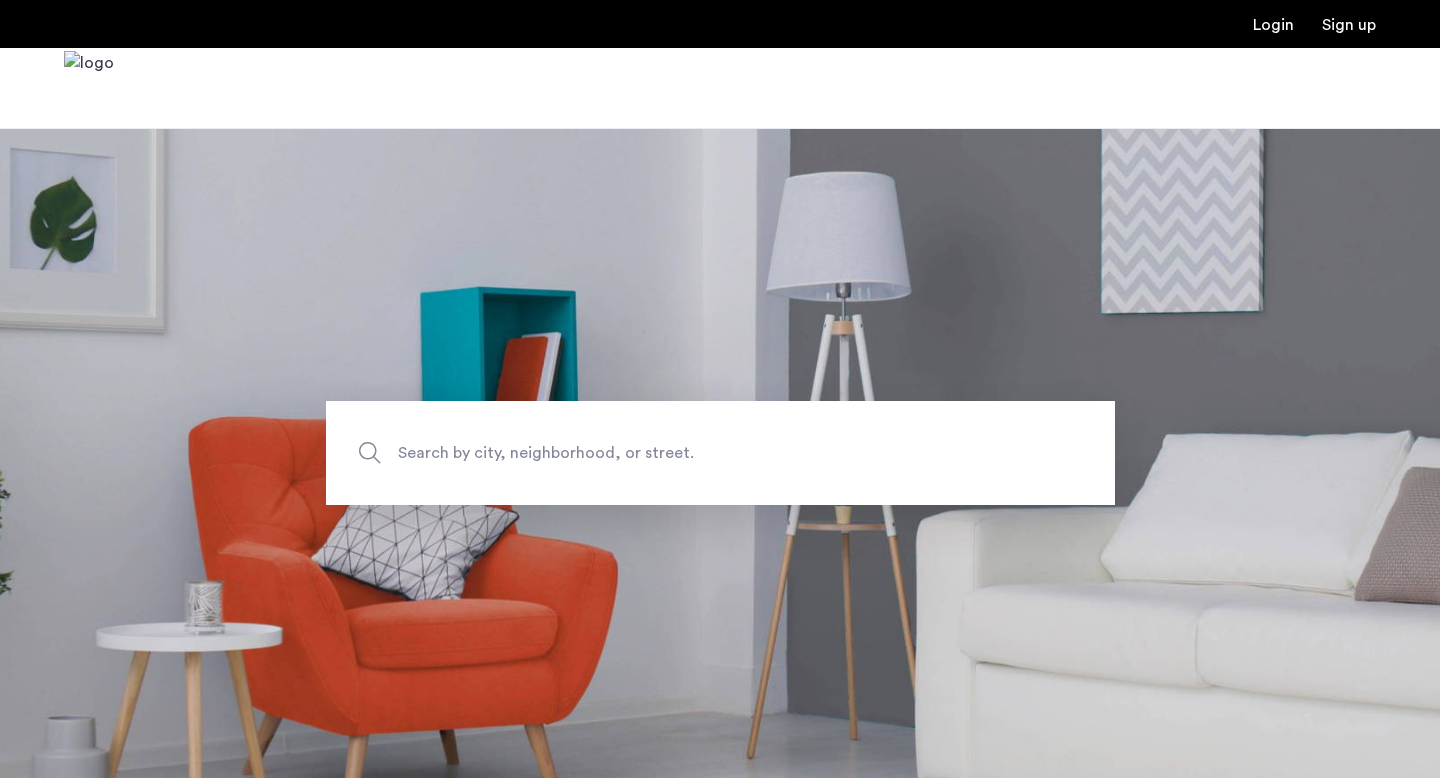 scroll, scrollTop: 0, scrollLeft: 0, axis: both 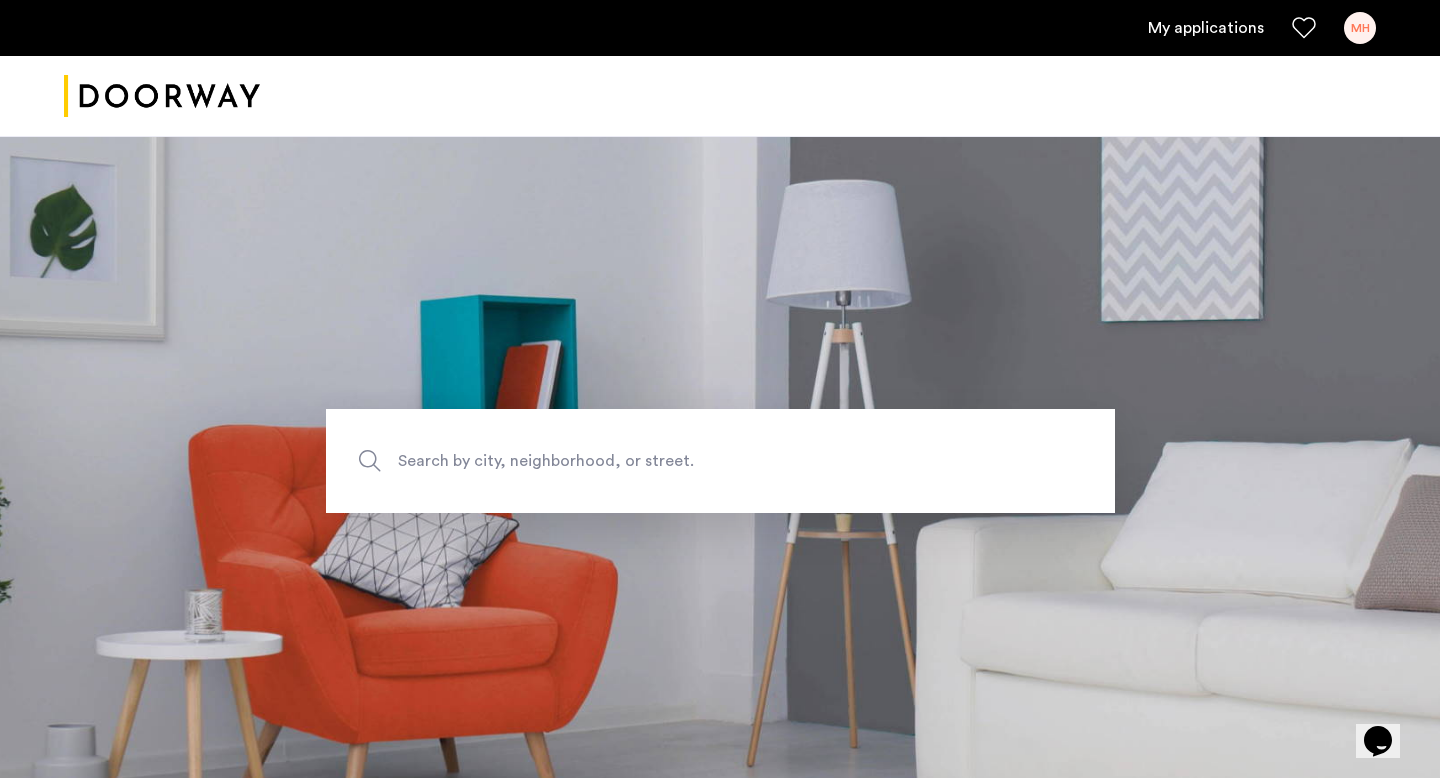 click on "MH" at bounding box center (1360, 28) 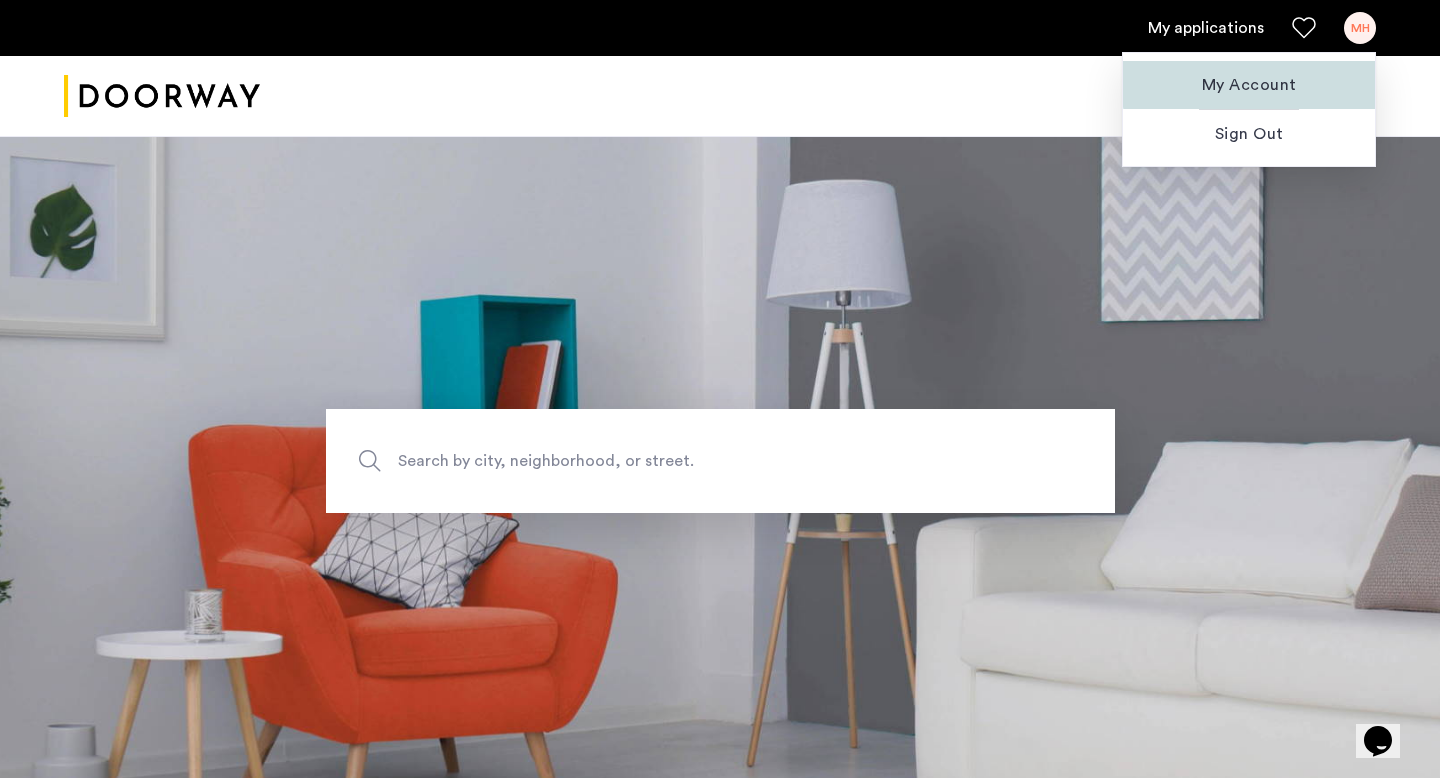 click on "My Account" at bounding box center (1249, 85) 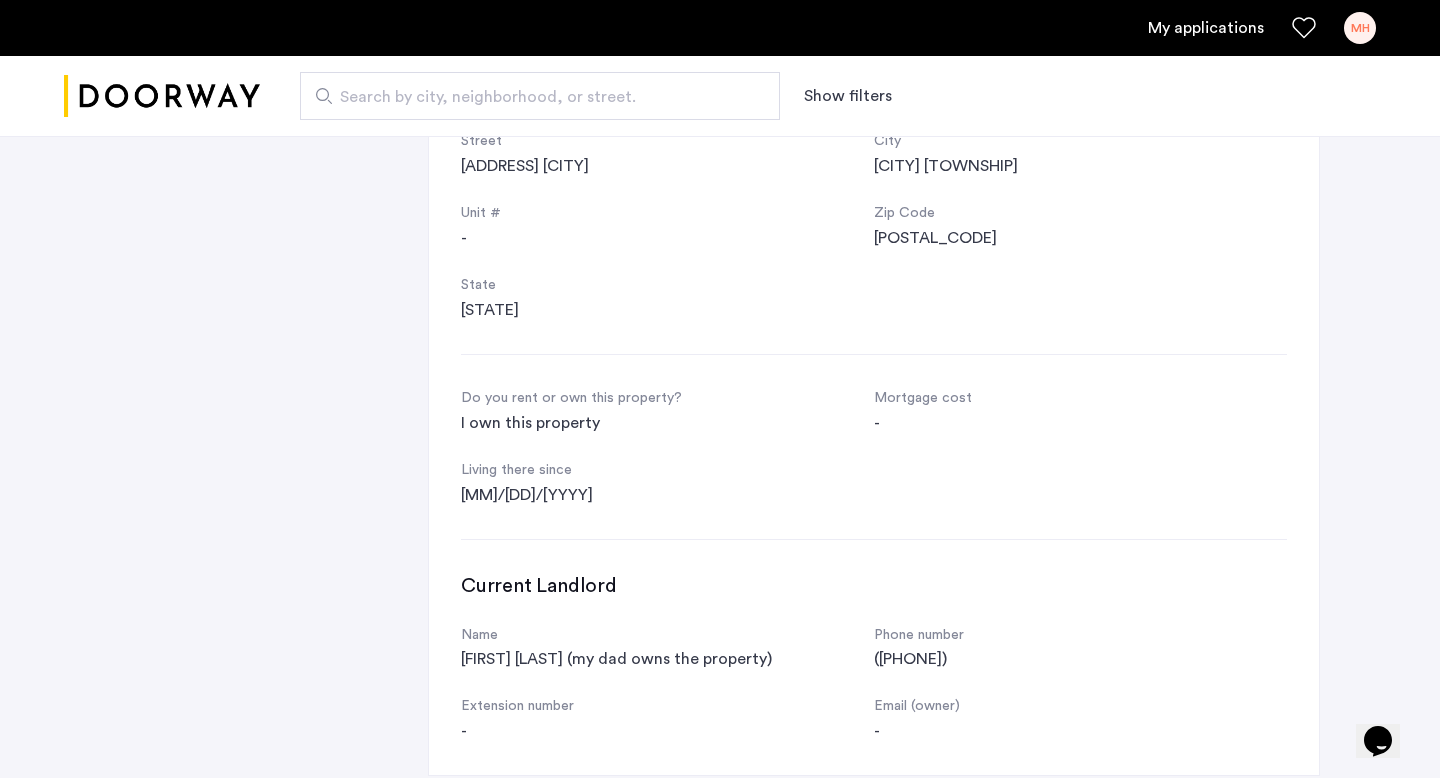 scroll, scrollTop: 0, scrollLeft: 0, axis: both 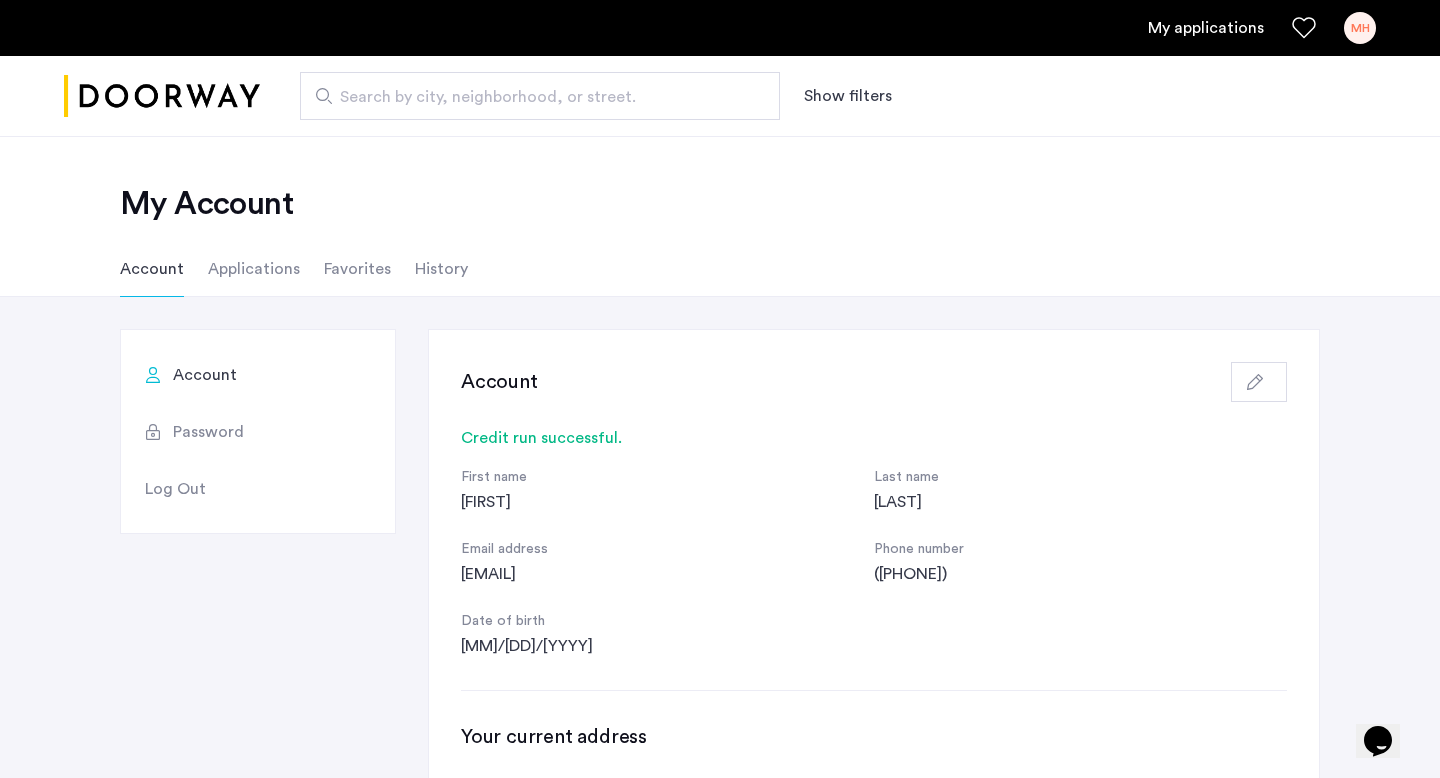 click on "Applications" 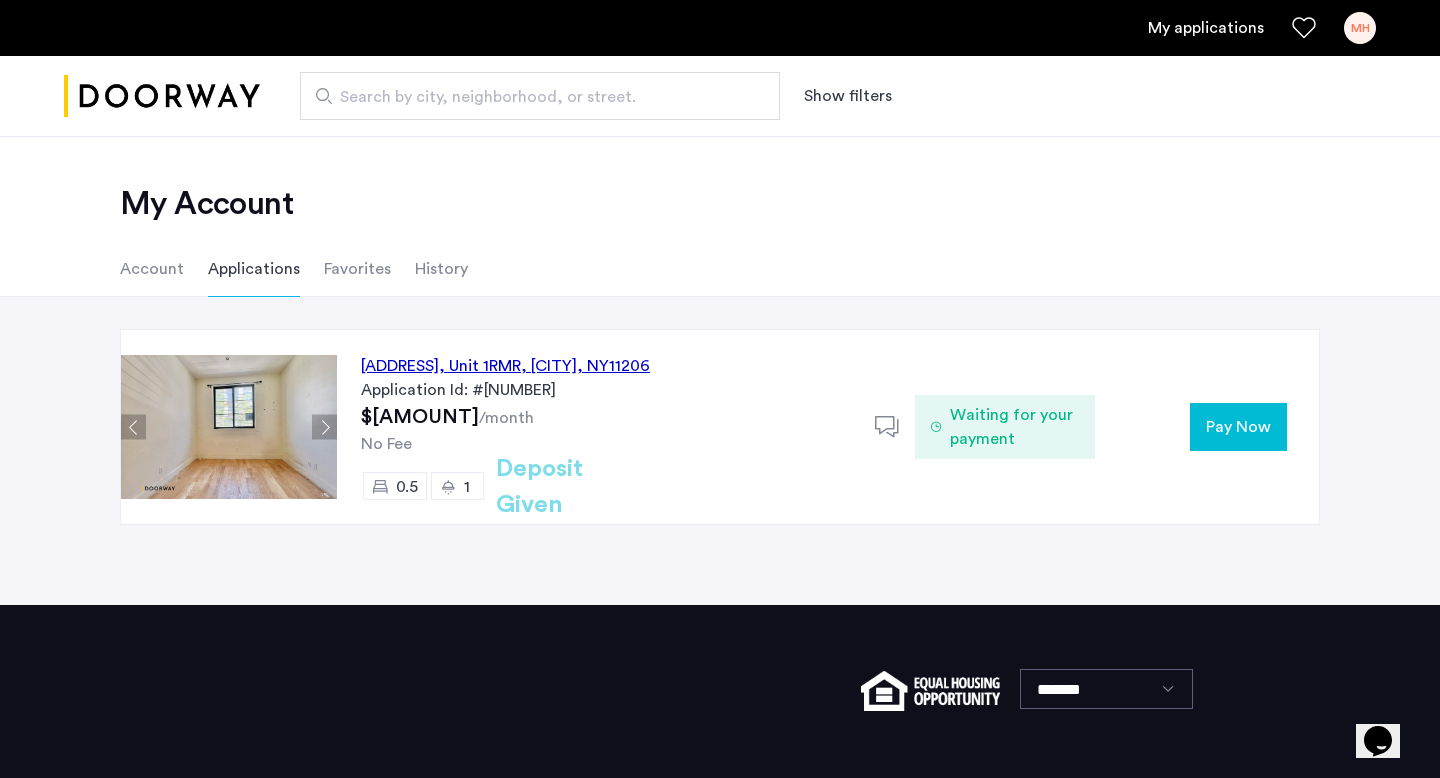 click on "Pay Now" 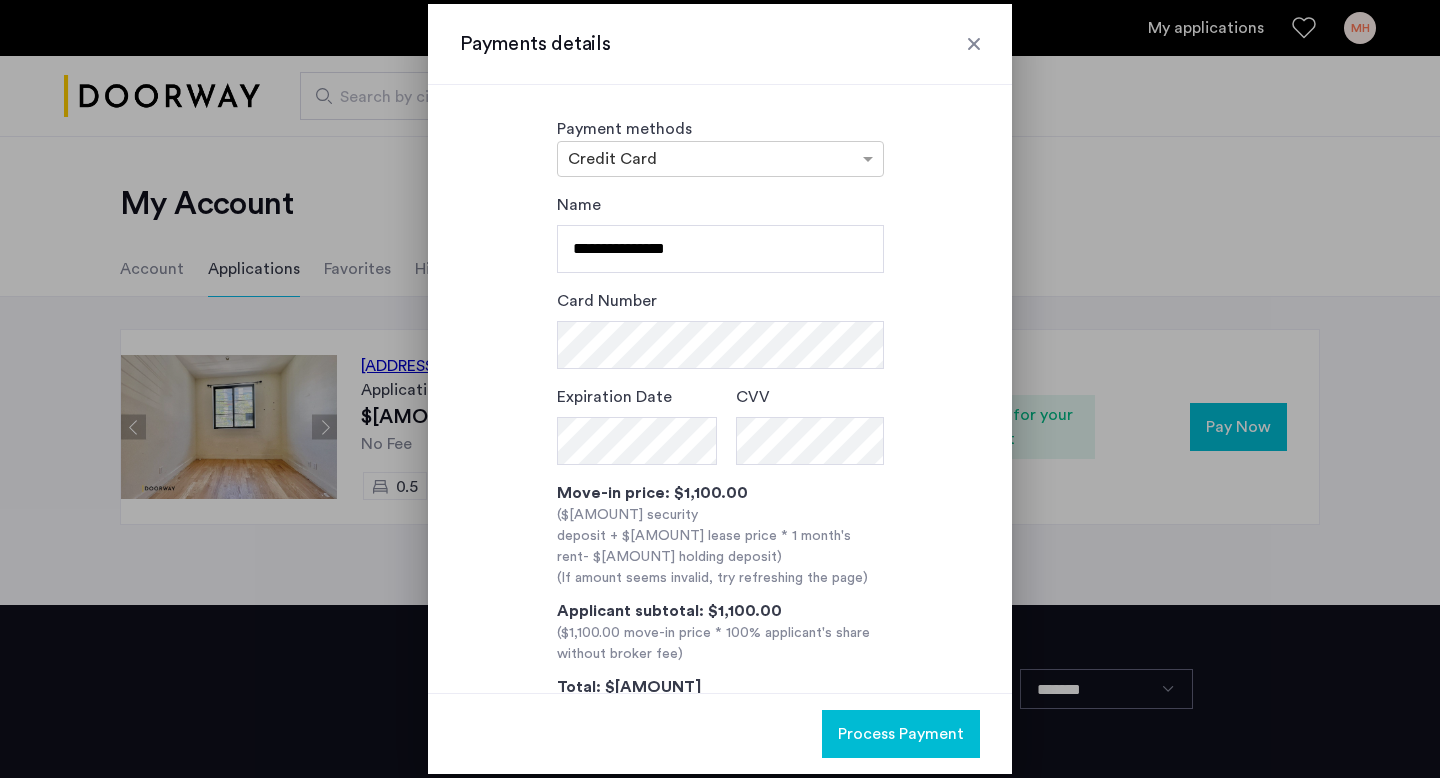 click on "**********" at bounding box center (720, 467) 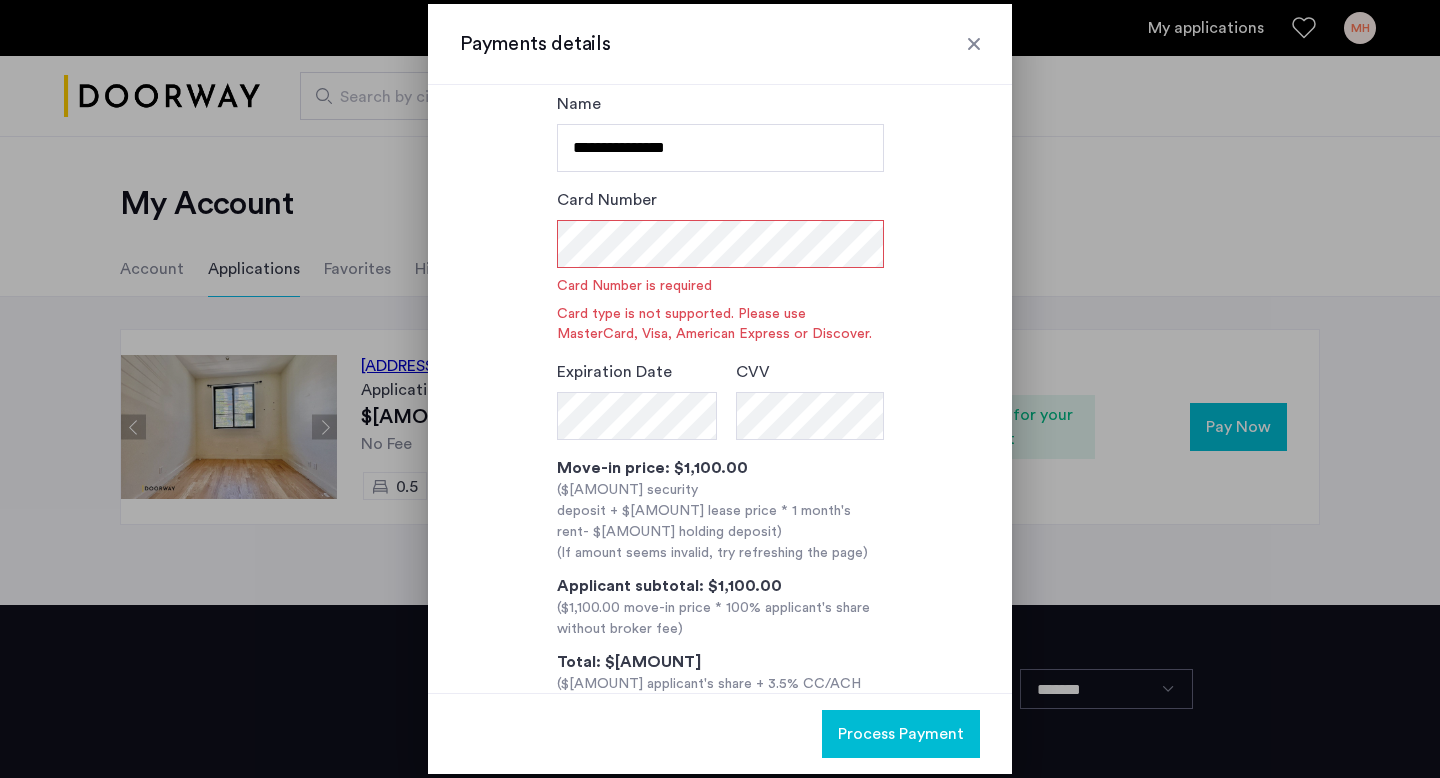 scroll, scrollTop: 124, scrollLeft: 0, axis: vertical 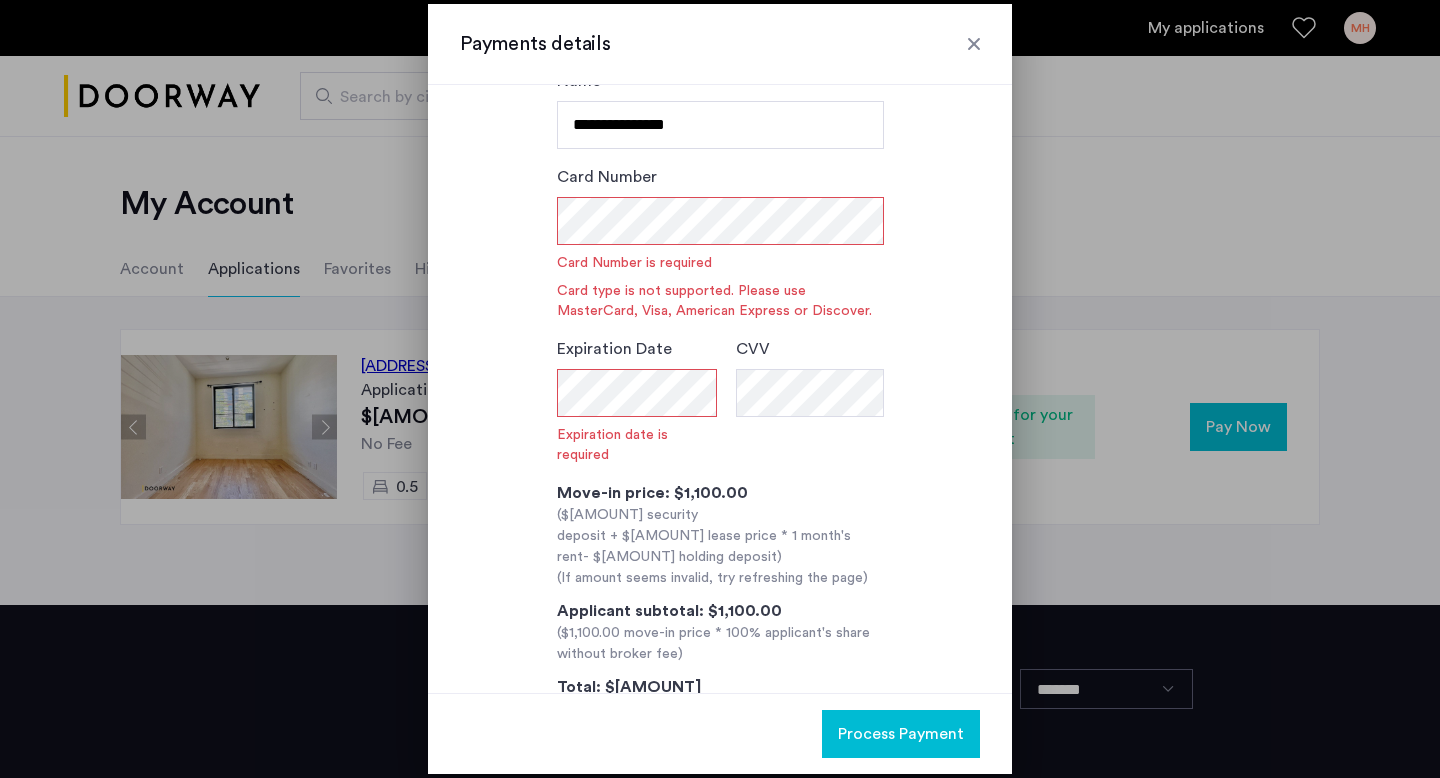 click on "**********" at bounding box center [720, 405] 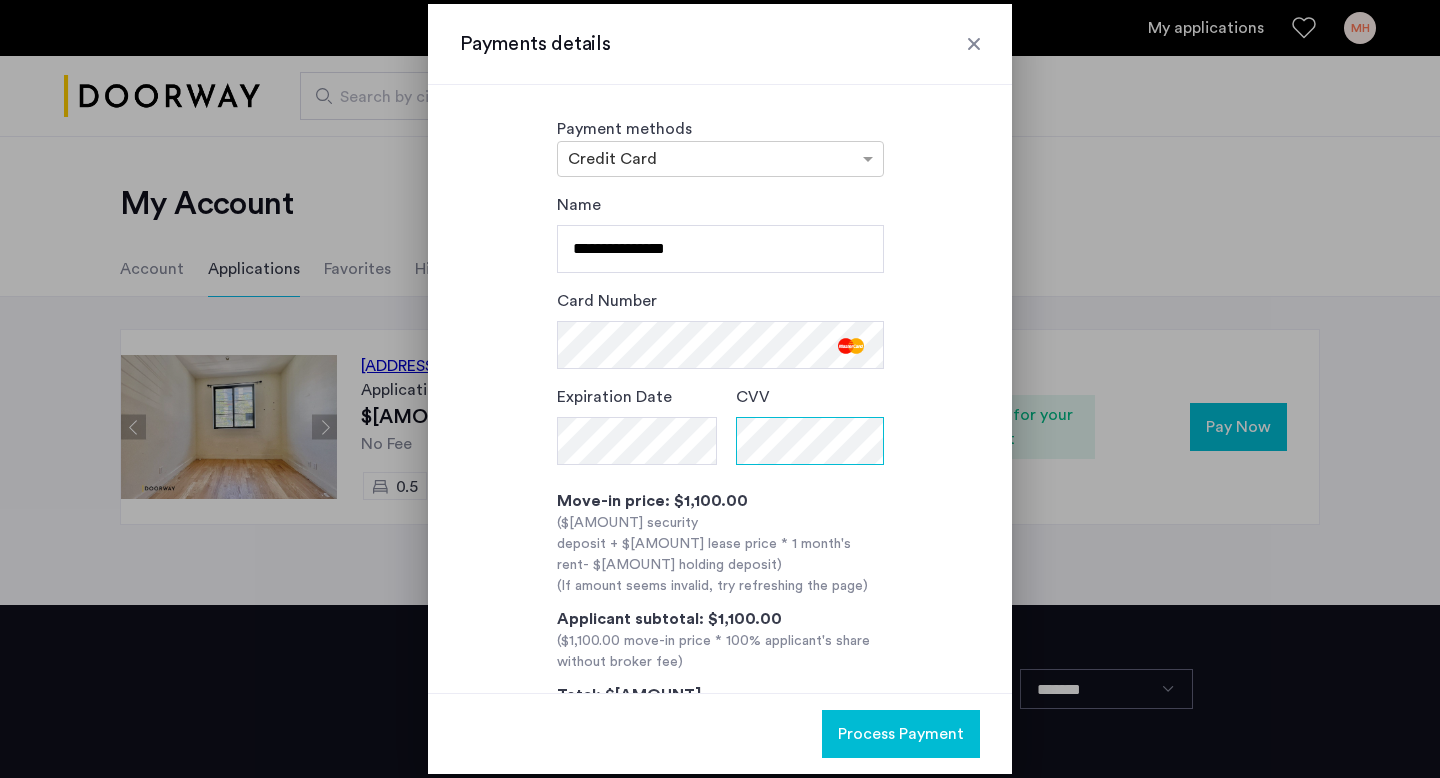 scroll, scrollTop: 1, scrollLeft: 0, axis: vertical 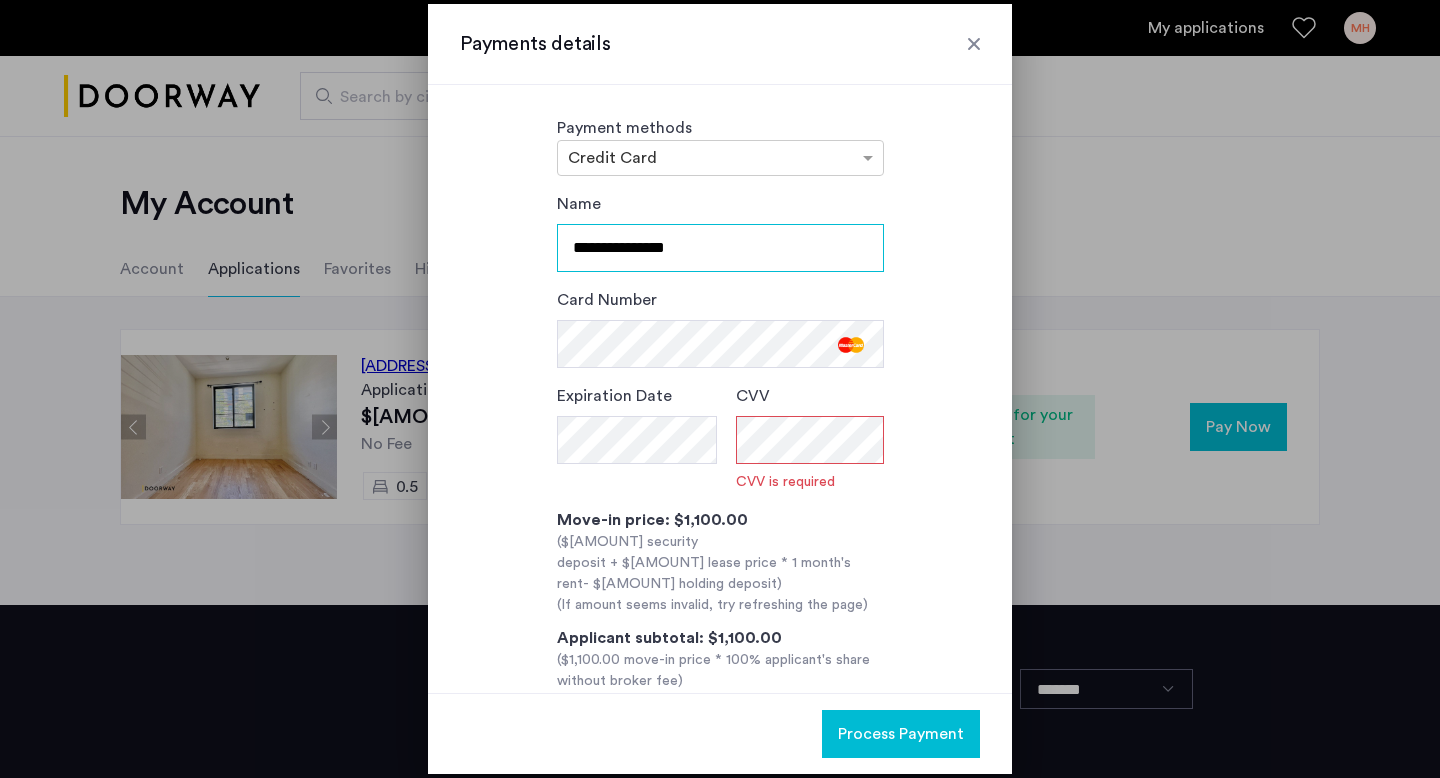 click on "**********" at bounding box center (720, 248) 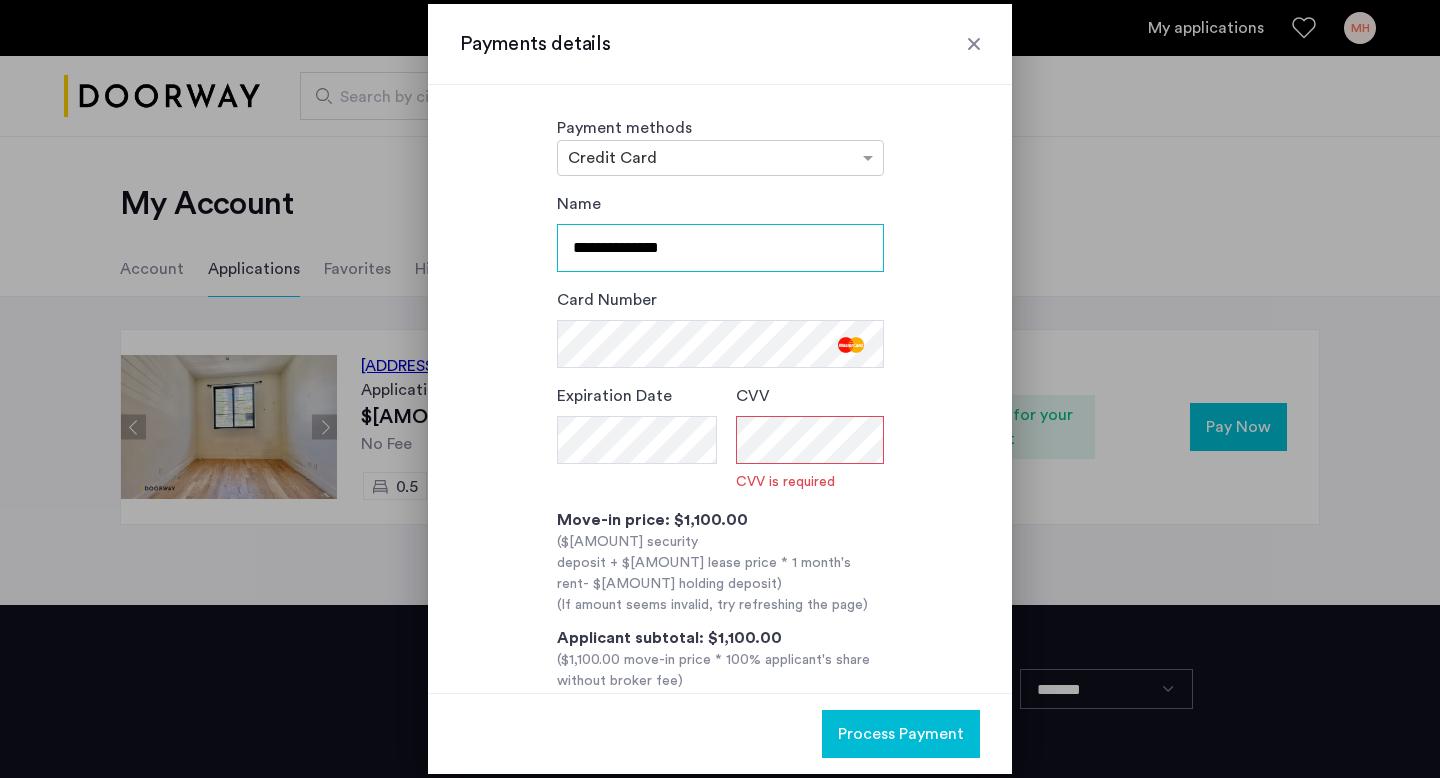 type on "**********" 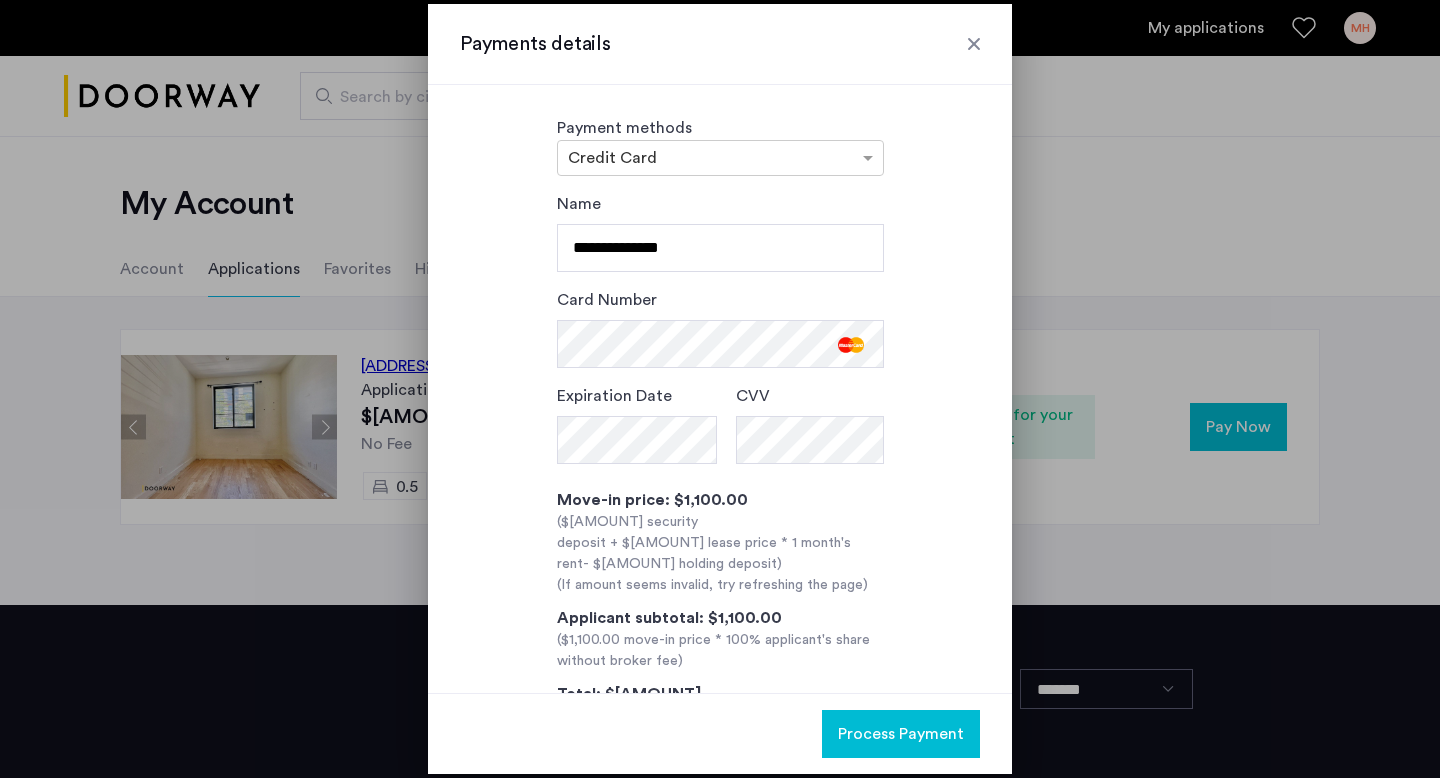 click on "($[AMOUNT] security deposit + $[AMOUNT] lease price * 1 month's rent  - $[AMOUNT] holding deposit )" at bounding box center [720, 543] 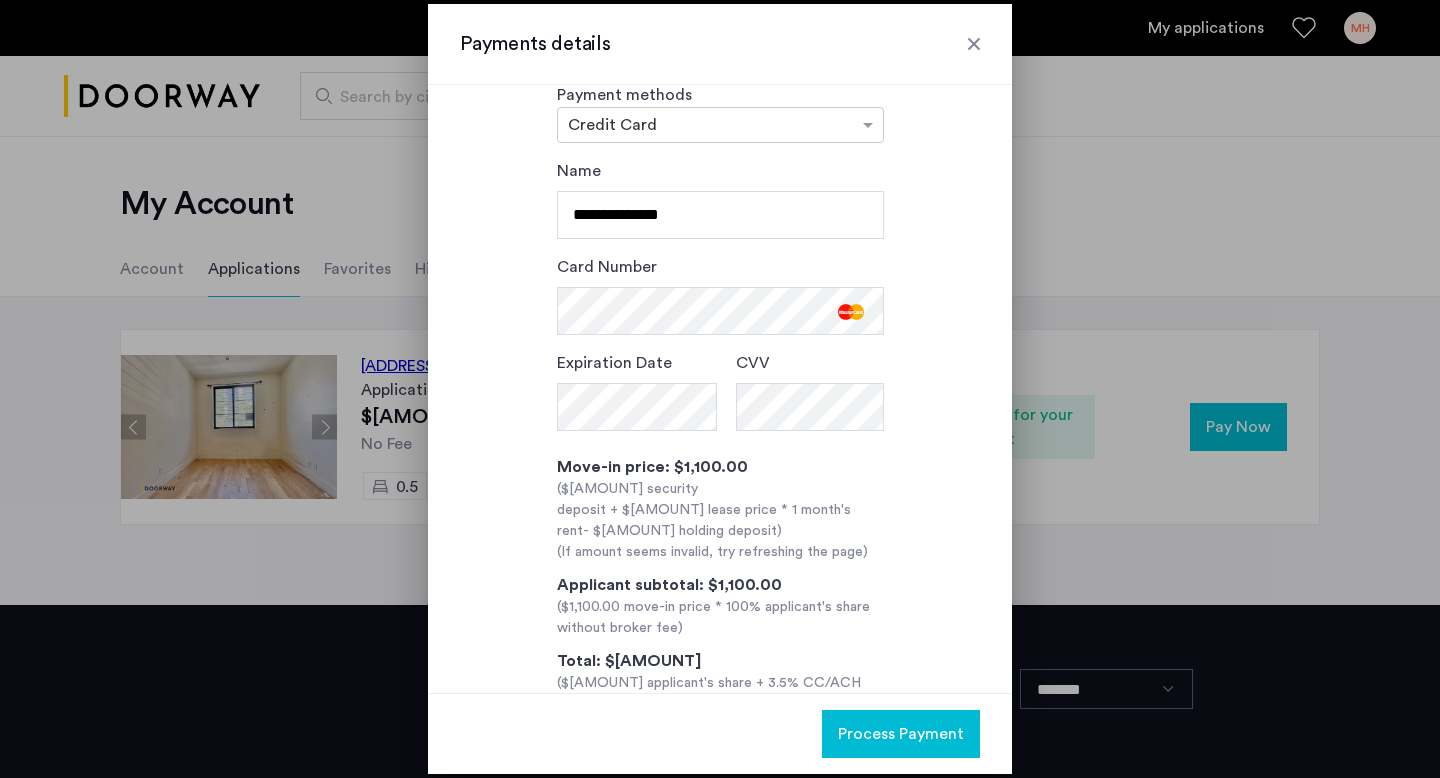 scroll, scrollTop: 56, scrollLeft: 0, axis: vertical 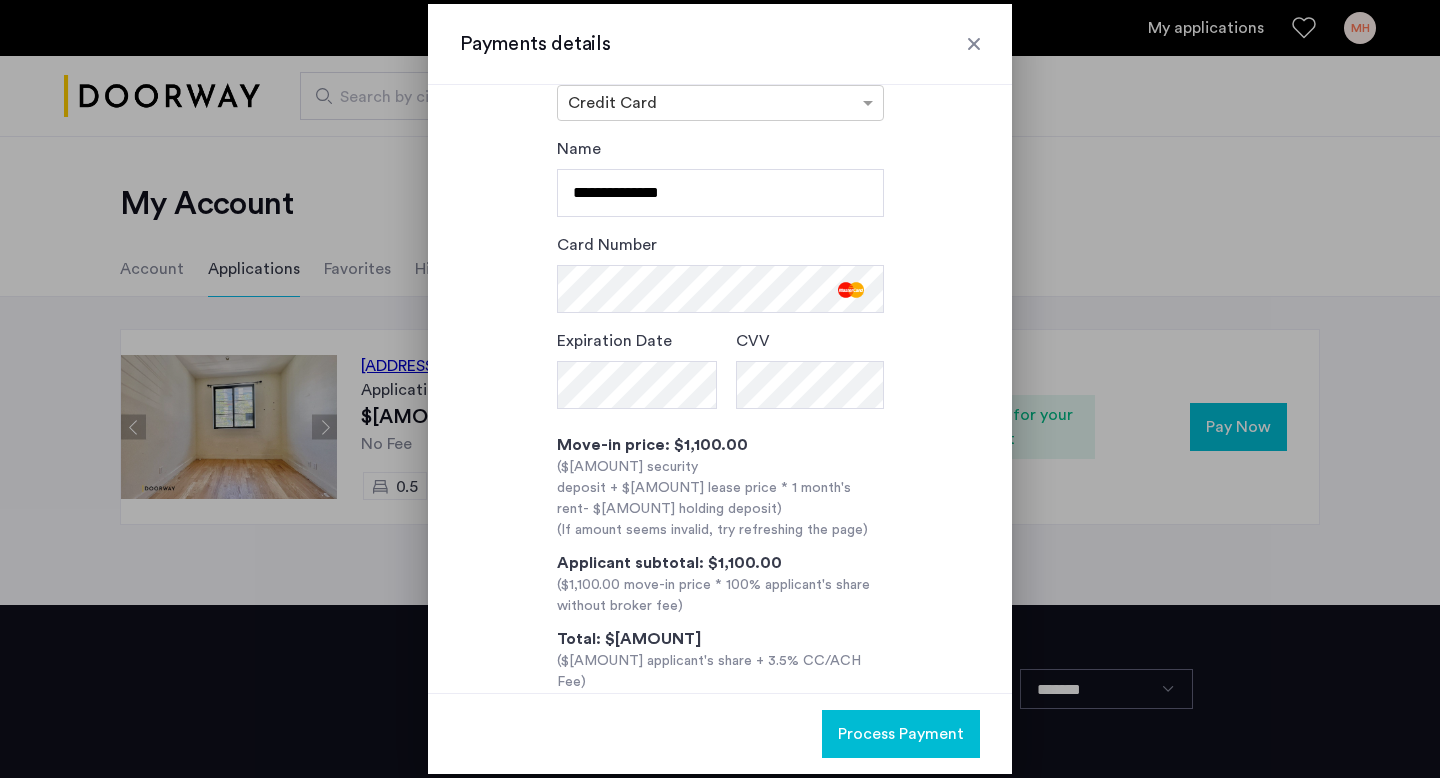 click on "Process Payment" at bounding box center (901, 734) 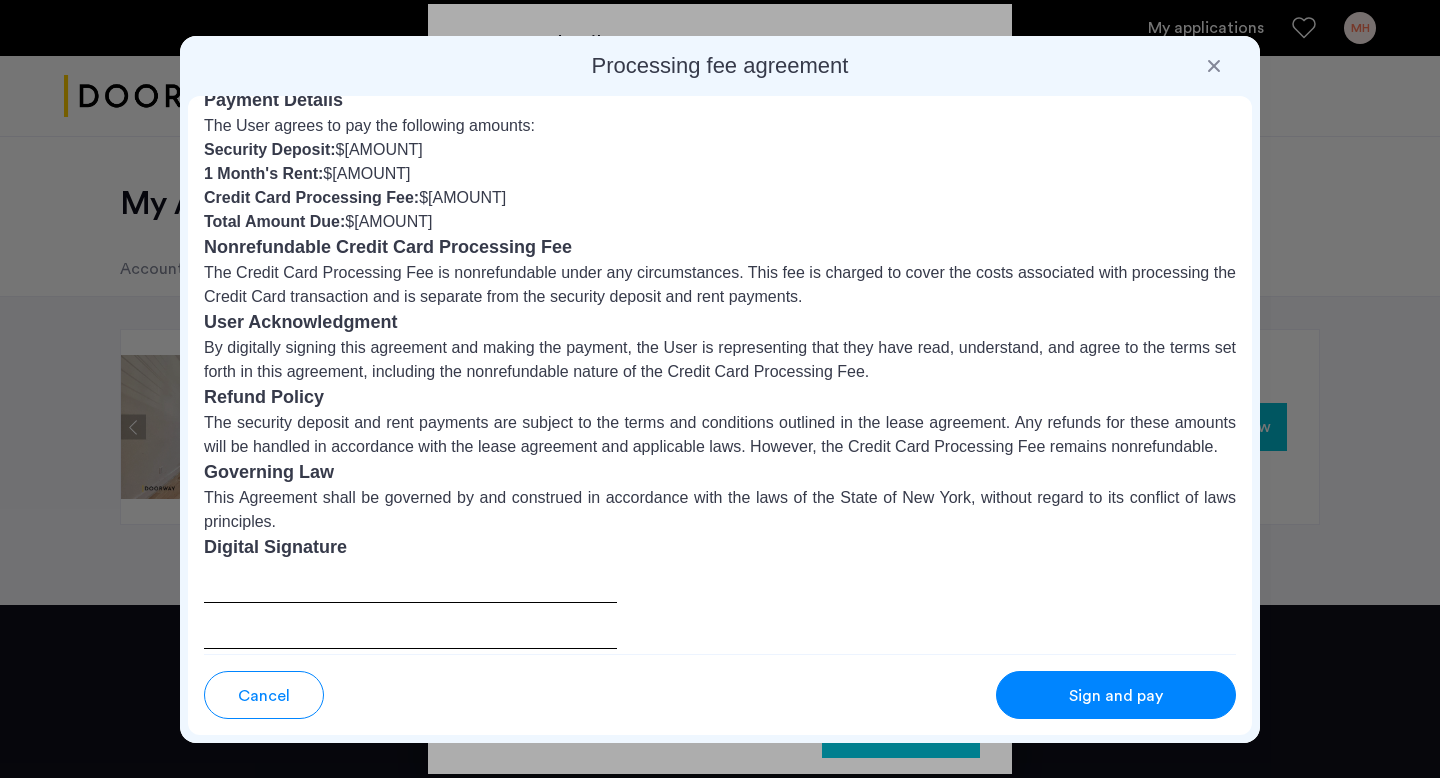 scroll, scrollTop: 138, scrollLeft: 0, axis: vertical 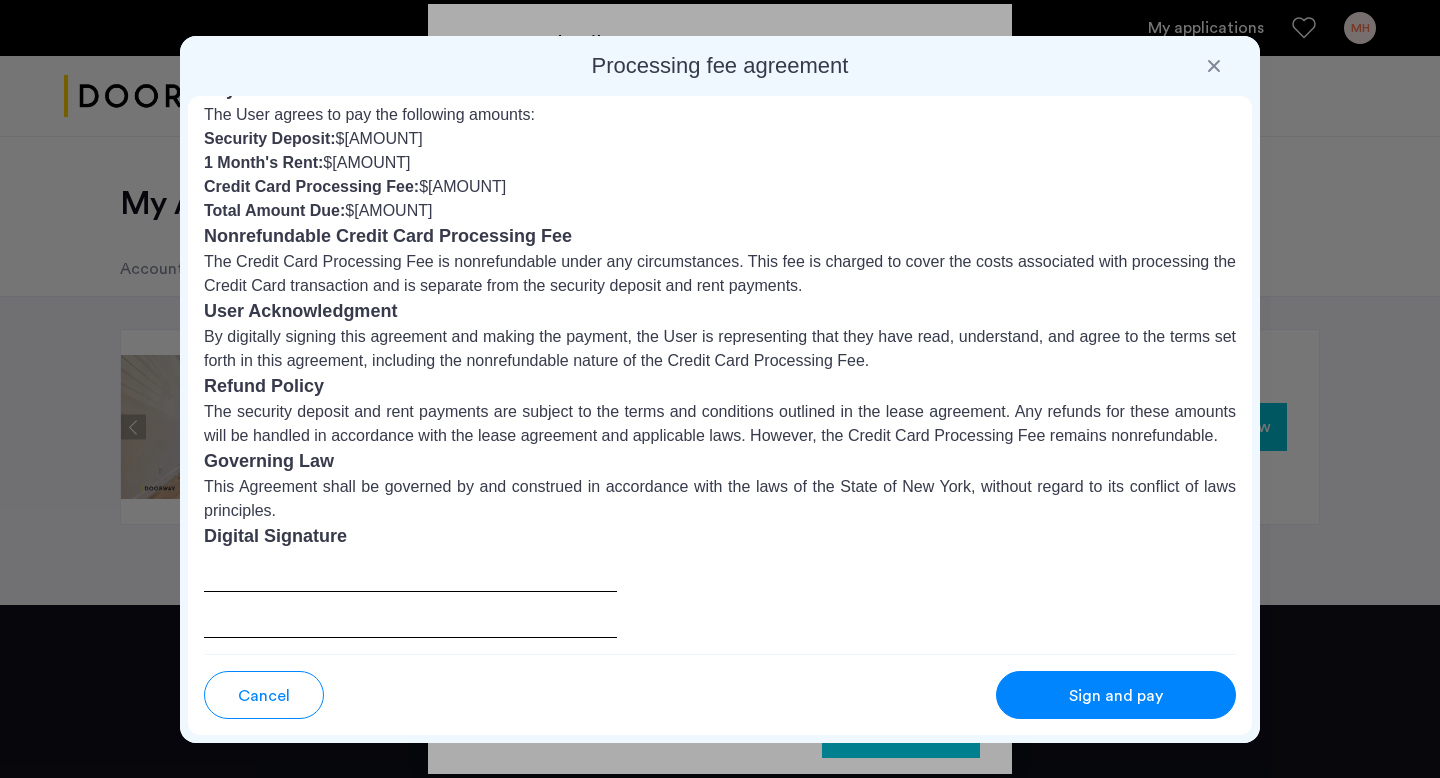 click on "Cancel" at bounding box center [264, 696] 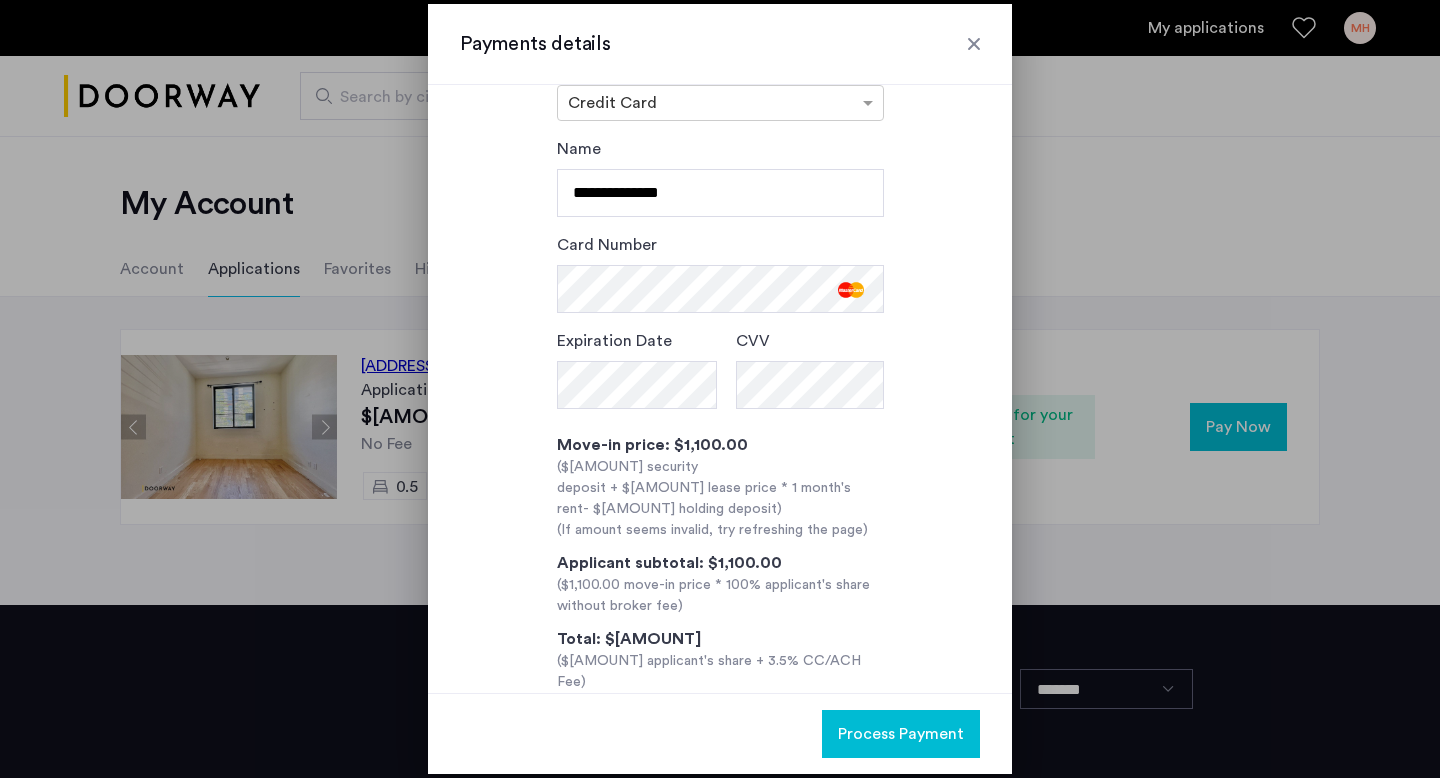 click on "Process Payment" at bounding box center [901, 734] 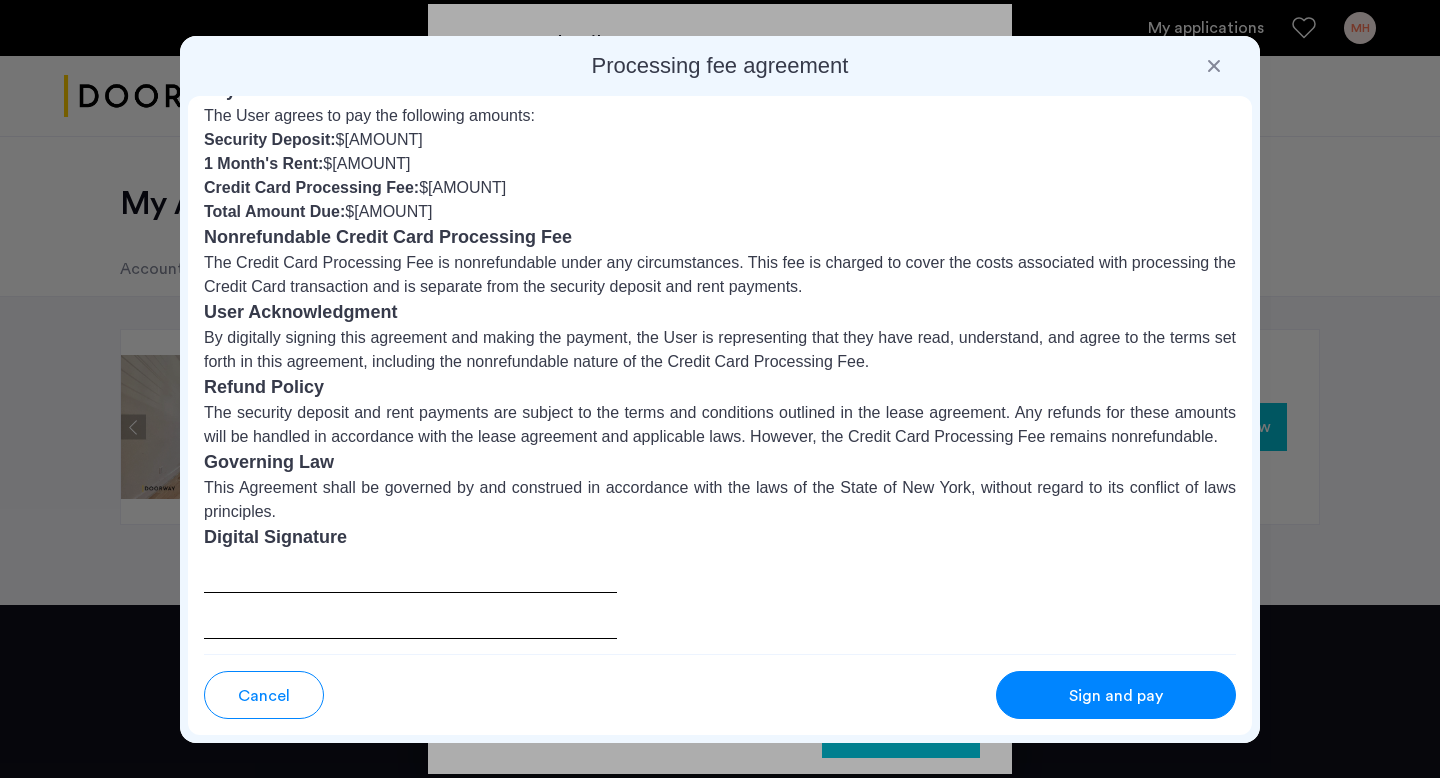scroll, scrollTop: 138, scrollLeft: 0, axis: vertical 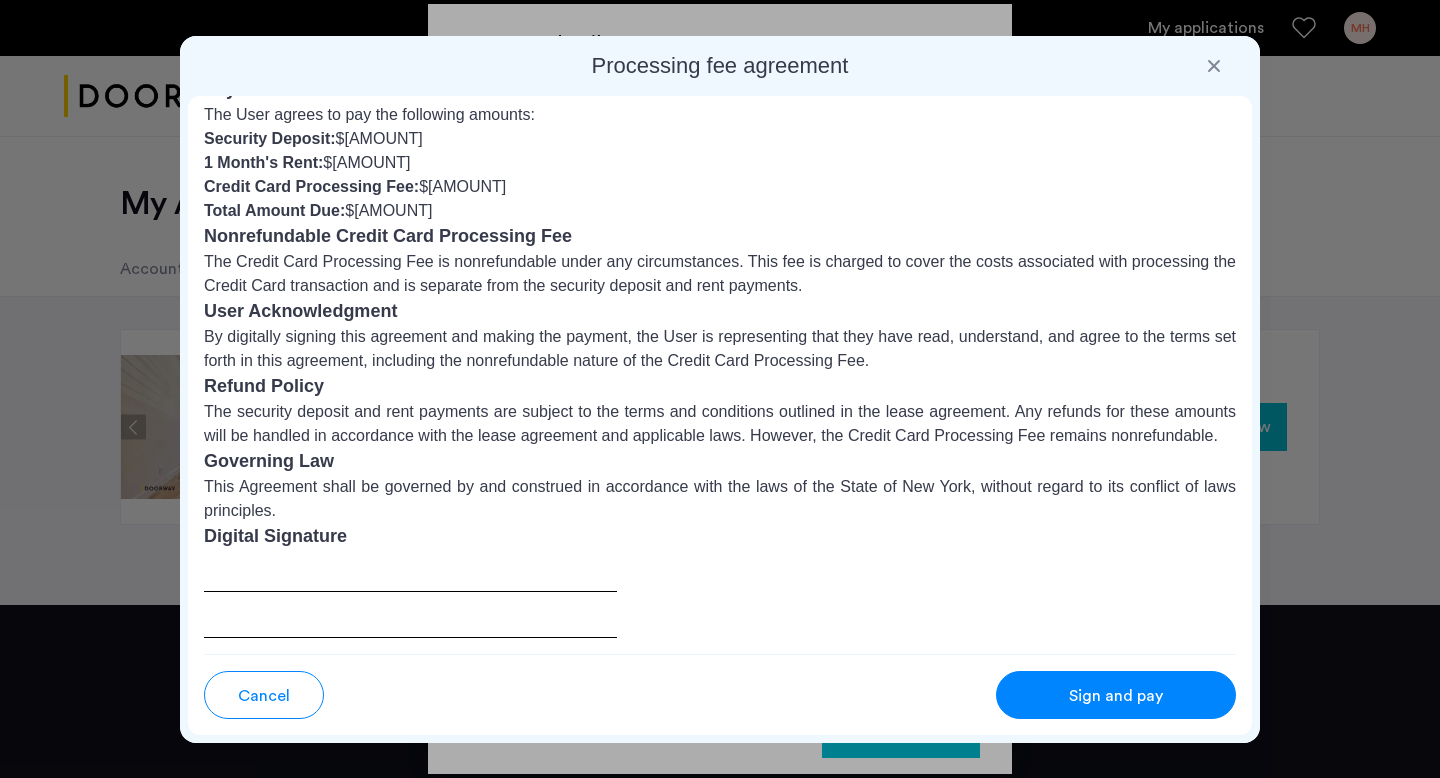 click on "Sign and pay" at bounding box center (1116, 696) 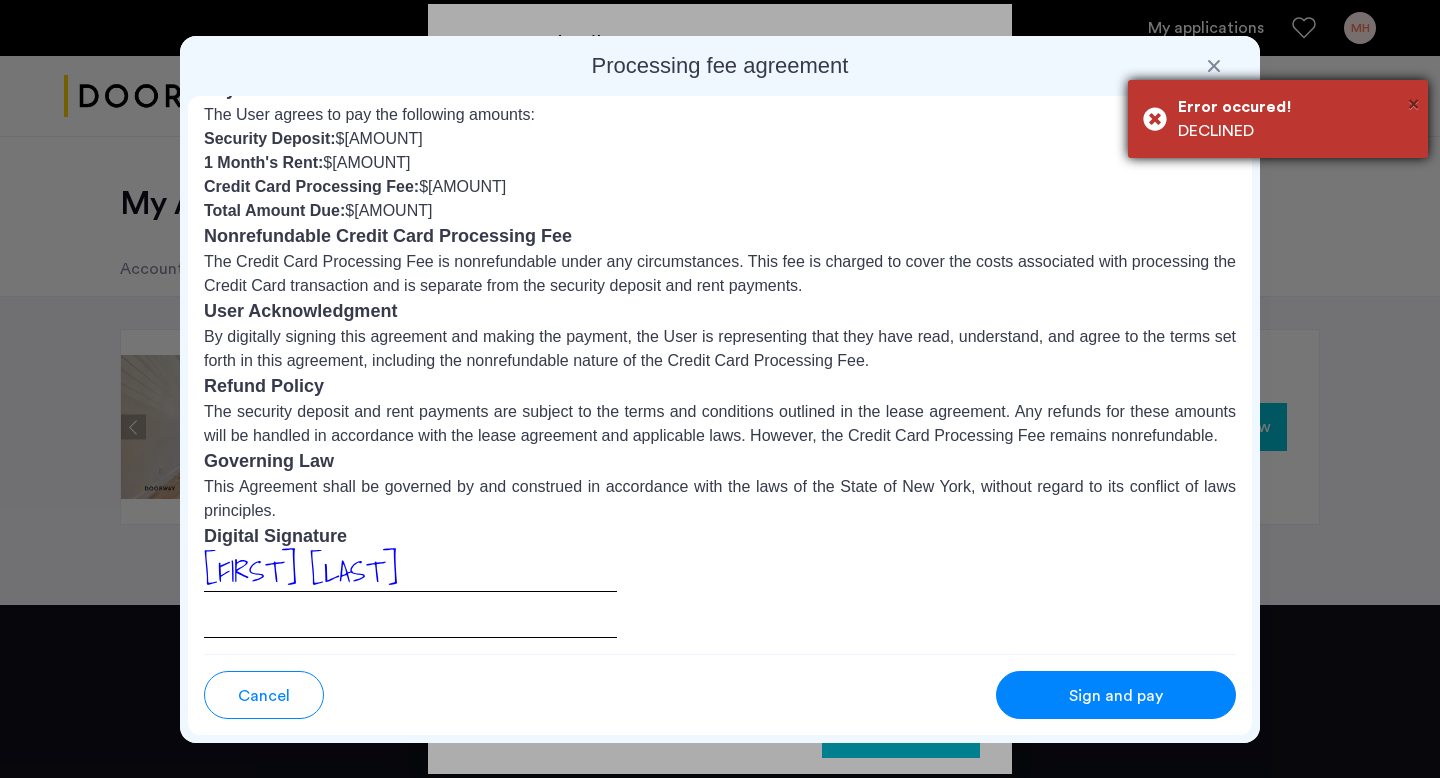 click on "×" at bounding box center [1413, 104] 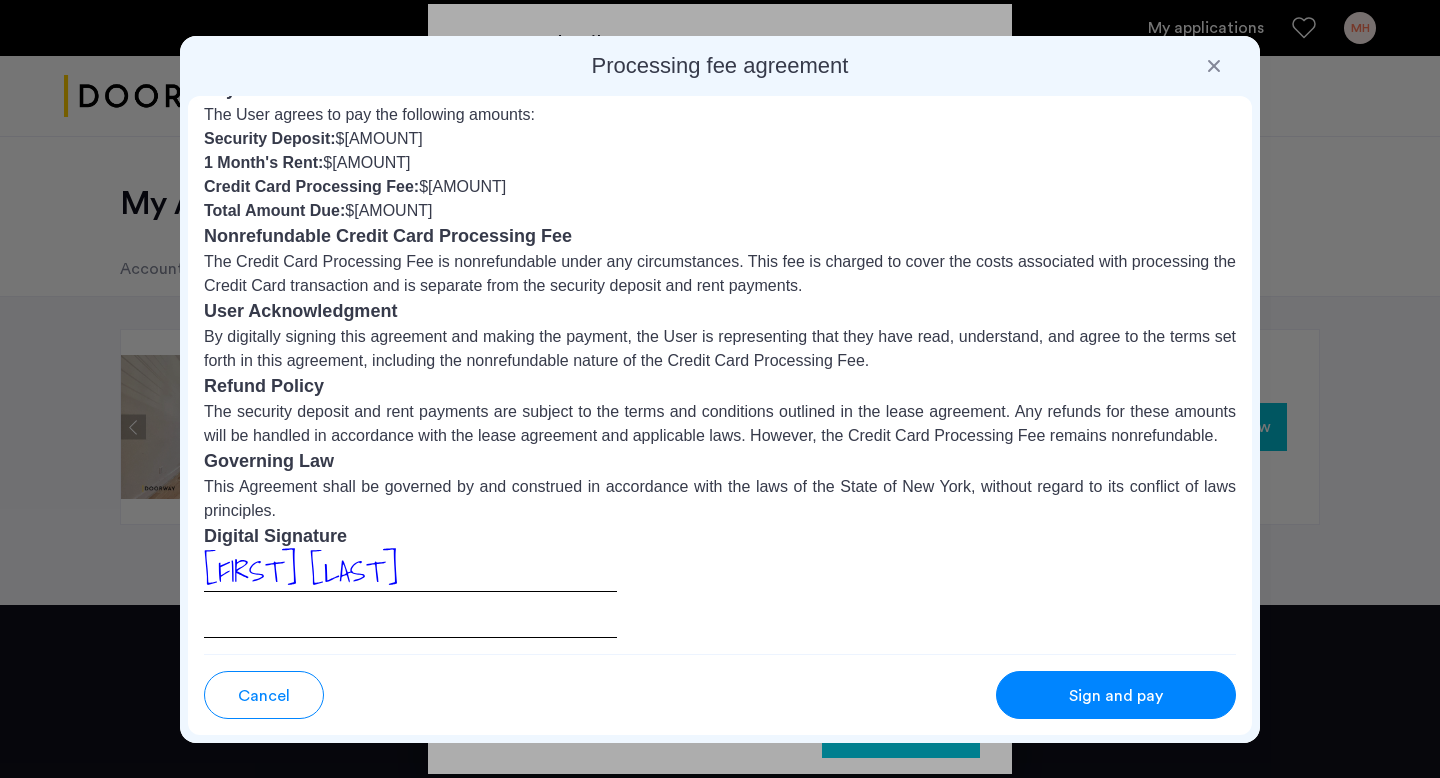 click at bounding box center (1214, 66) 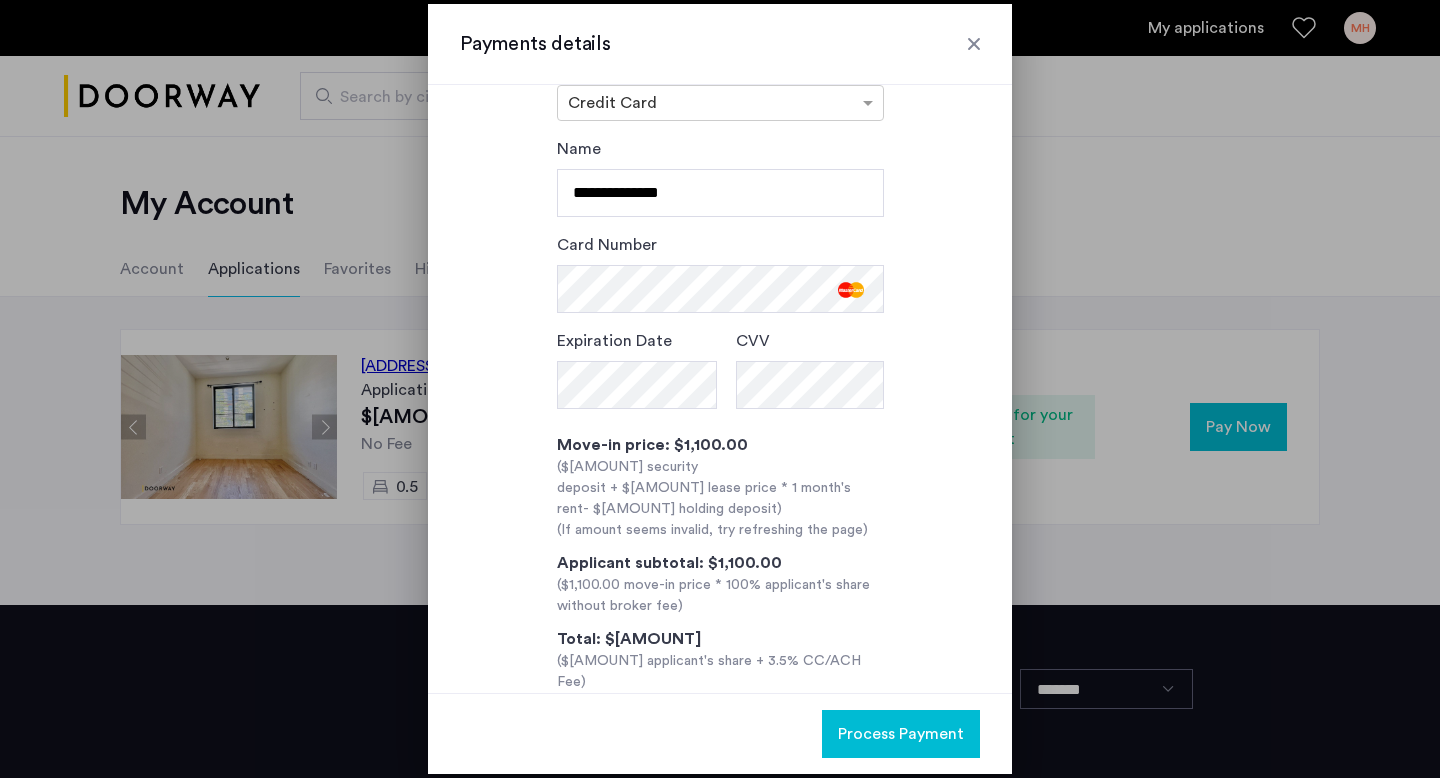 click on "Card Number" at bounding box center (720, 273) 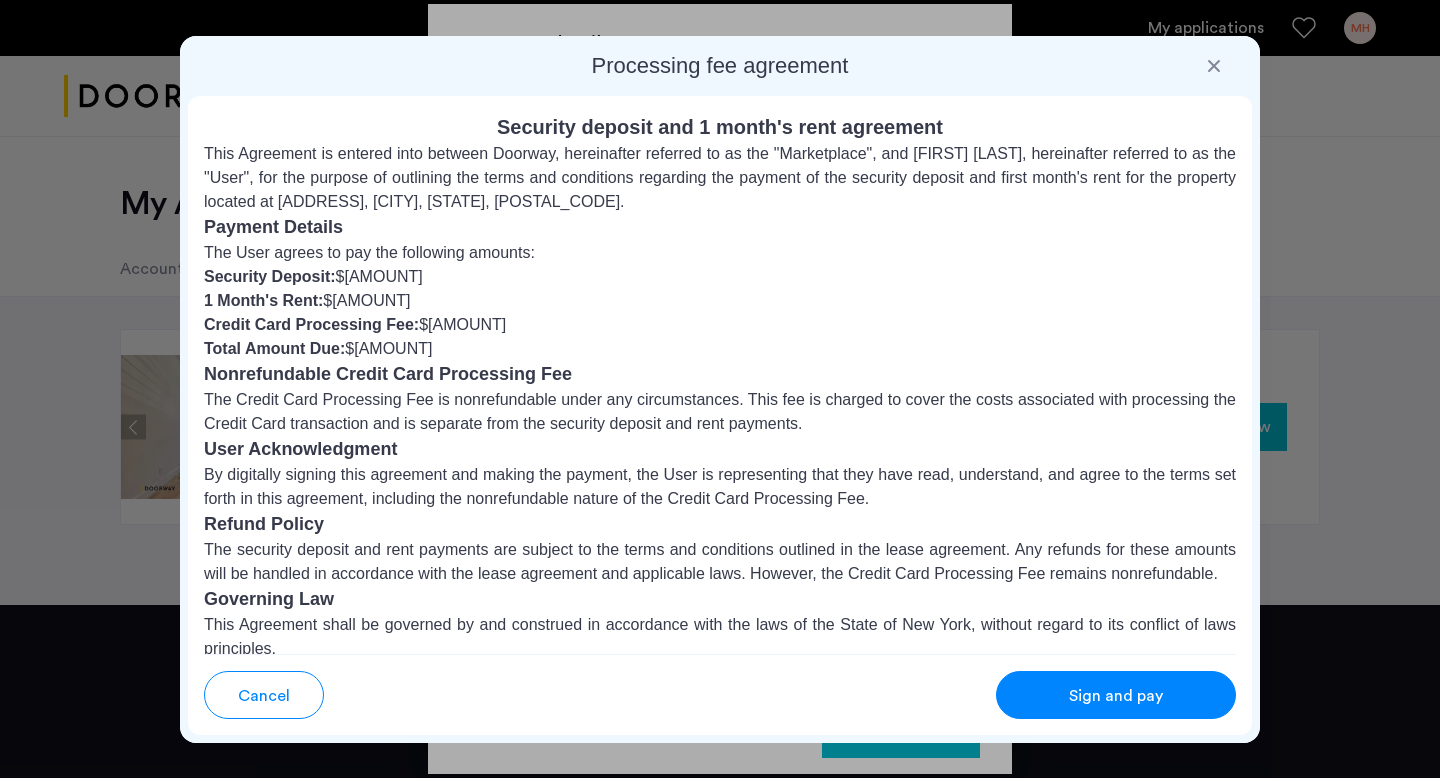 click on "Sign and pay" at bounding box center (1116, 696) 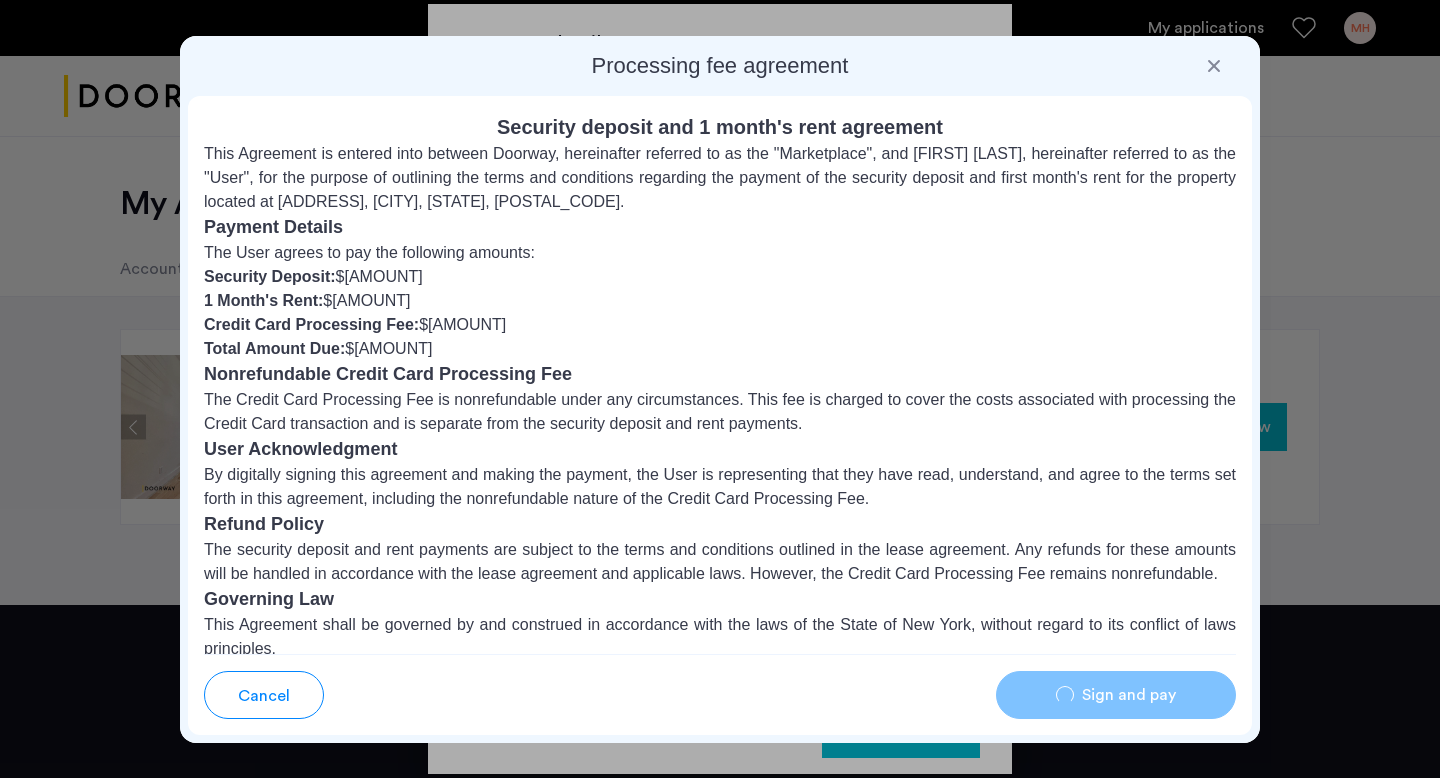 scroll, scrollTop: 226, scrollLeft: 0, axis: vertical 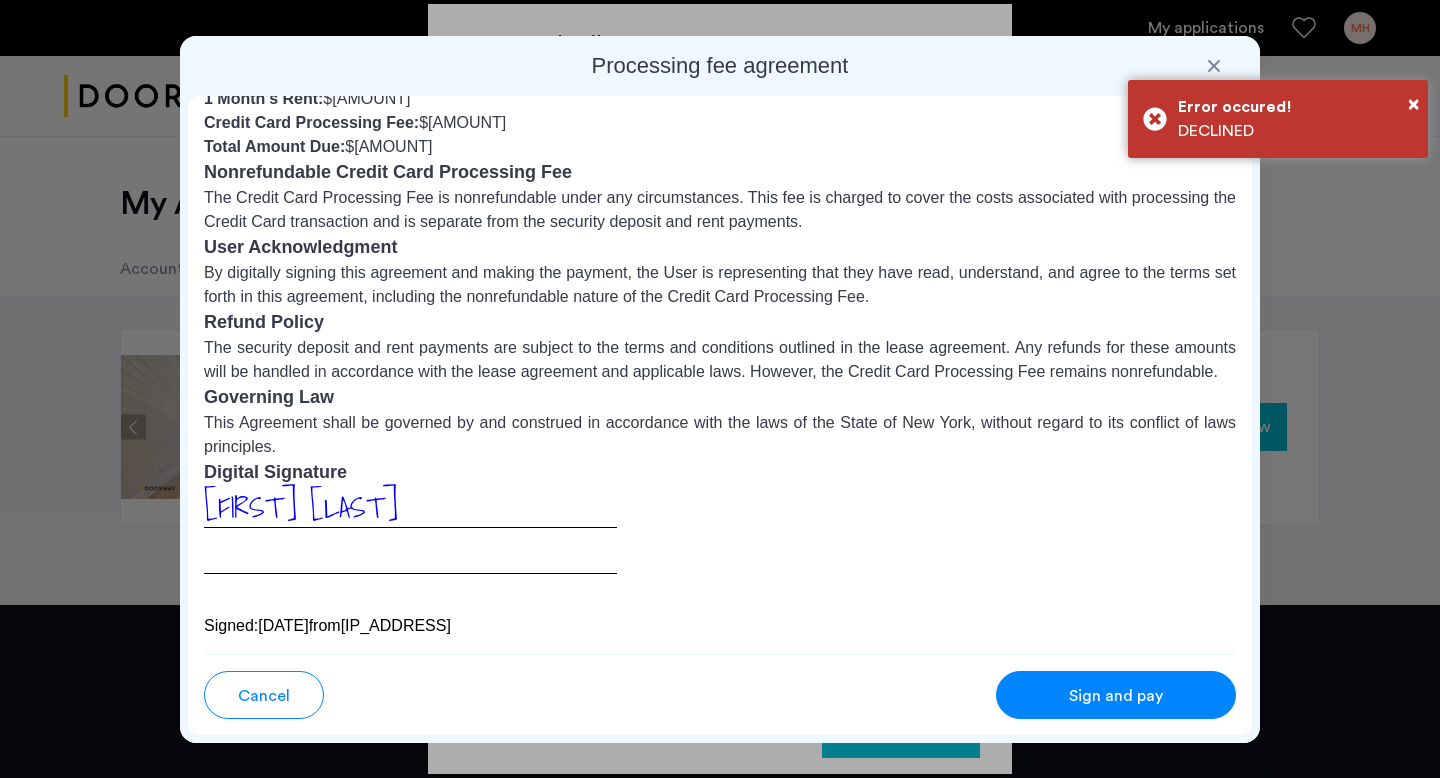 click at bounding box center [1214, 66] 